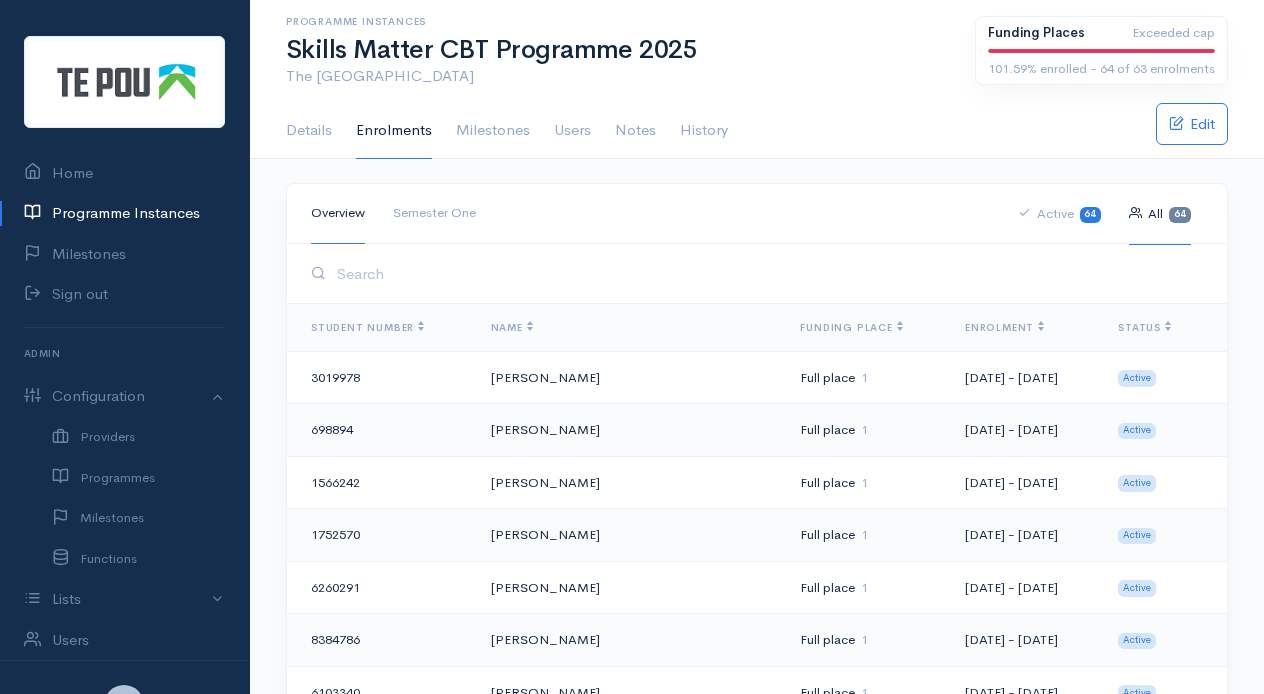 scroll, scrollTop: 0, scrollLeft: 0, axis: both 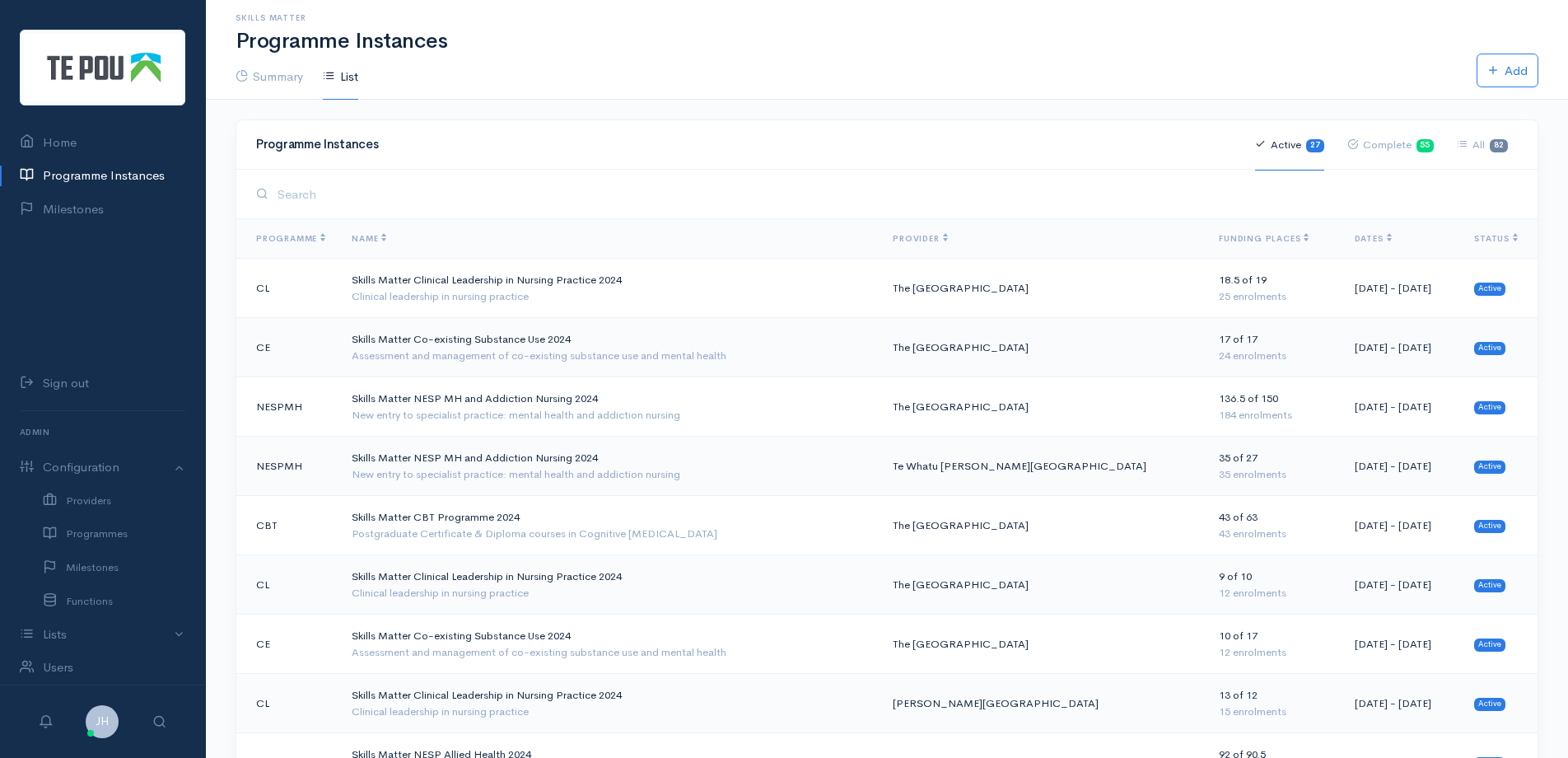 click on "Skills Matter
Programme Instances
Summary
List
Add" at bounding box center (887, 49) 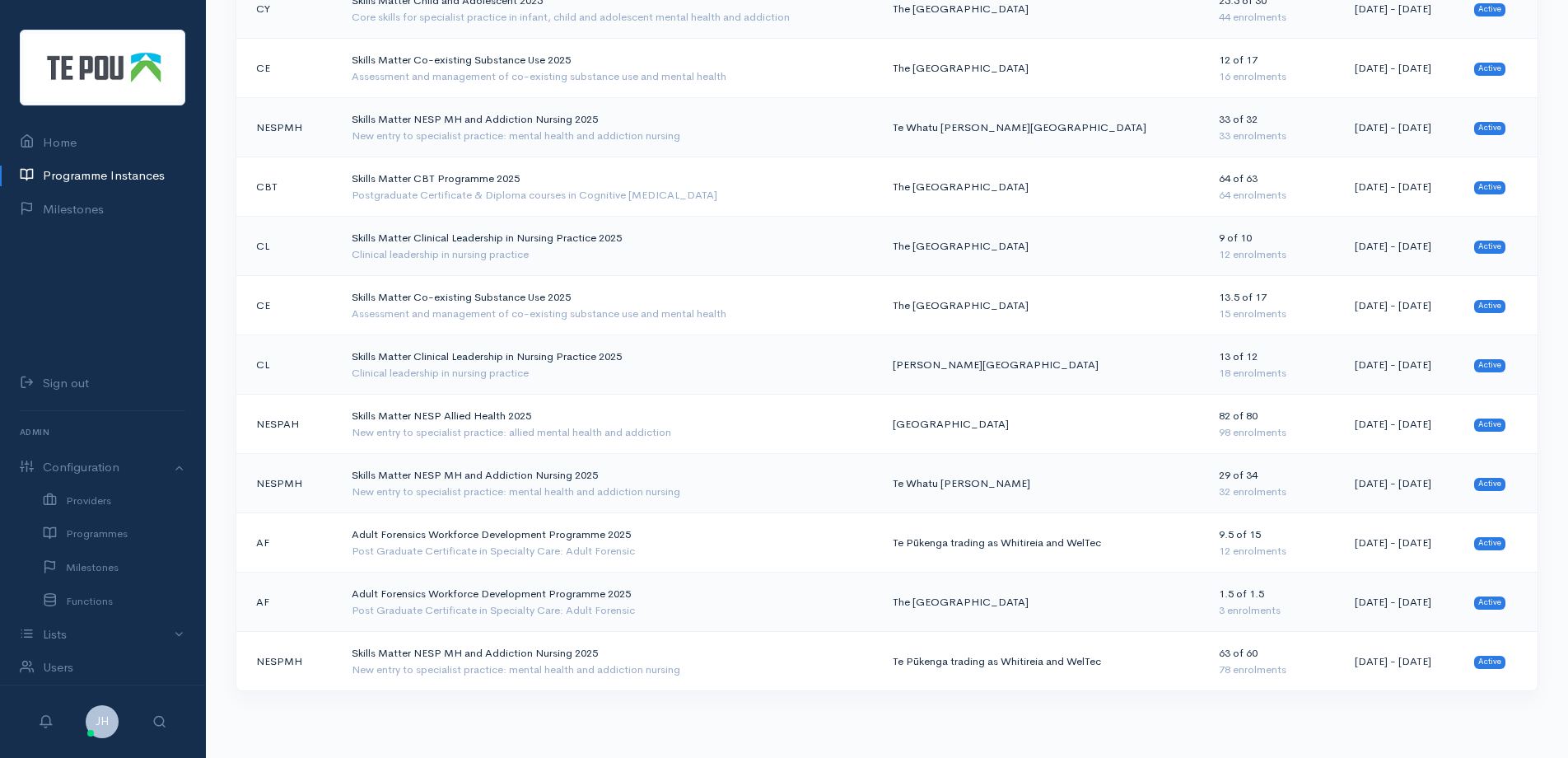 scroll, scrollTop: 1171, scrollLeft: 0, axis: vertical 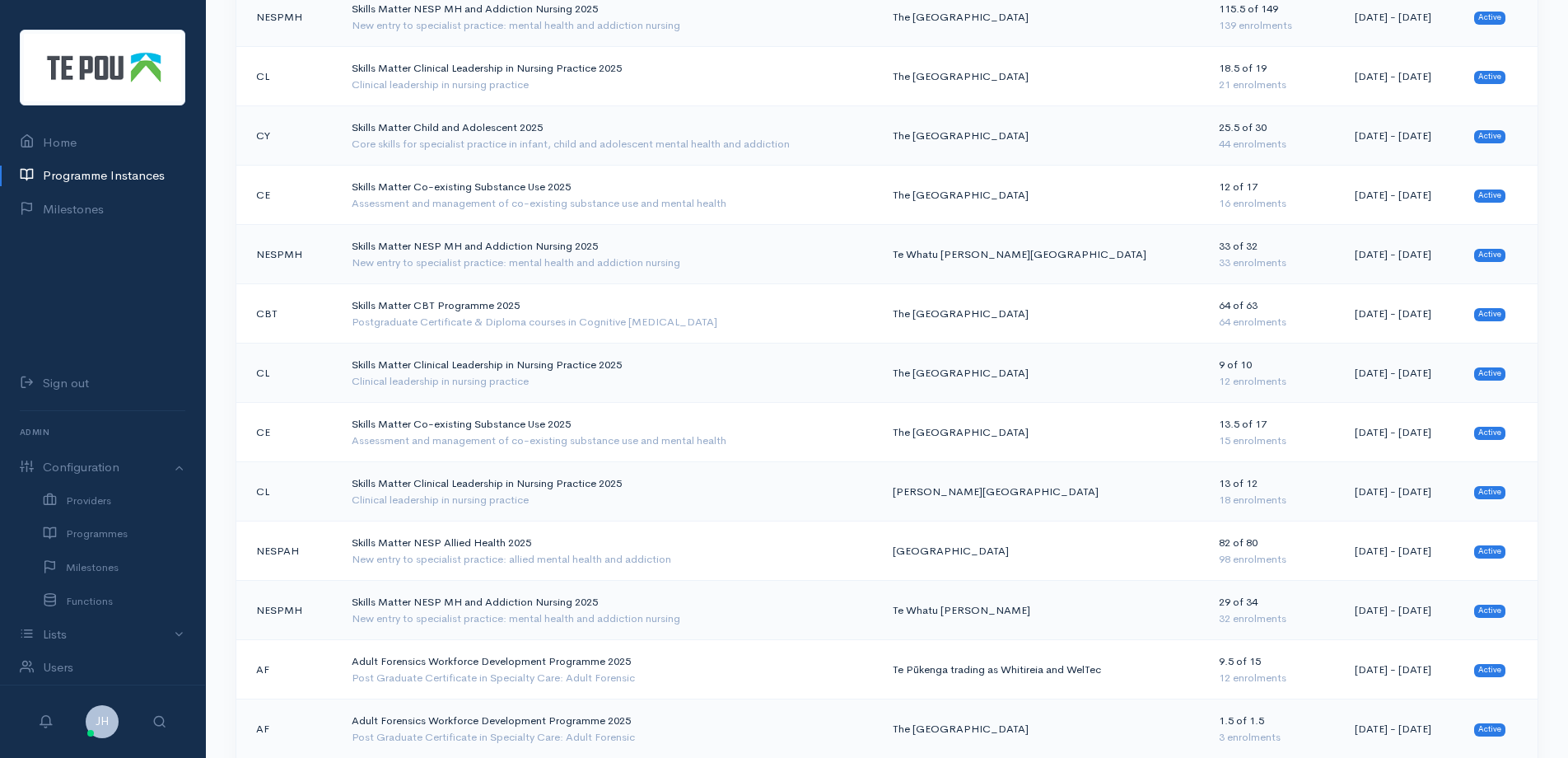 click on "Skills Matter Child and Adolescent 2025  Core skills for specialist practice in infant, child and adolescent mental health and addiction" at bounding box center [609, 136] 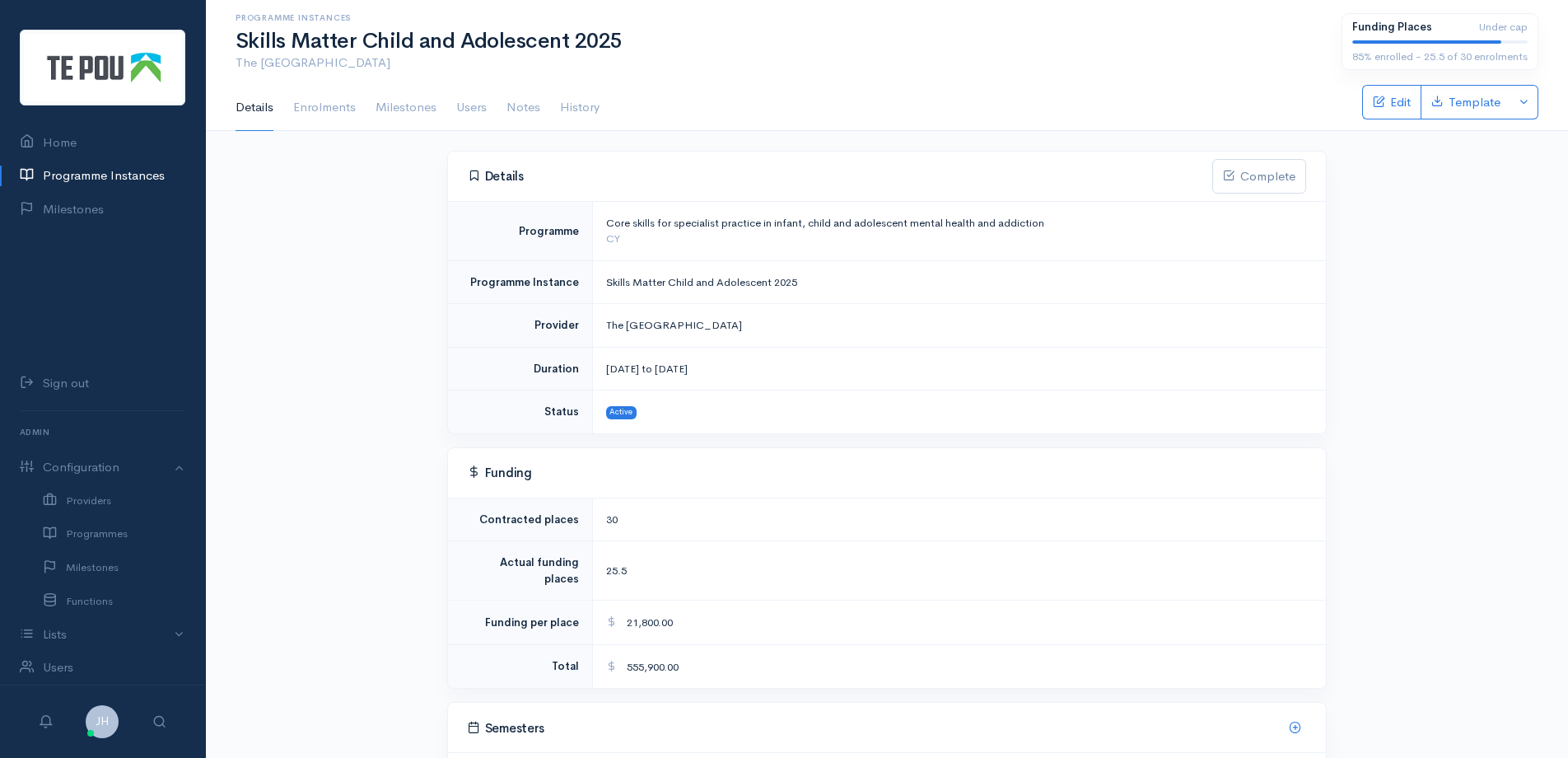 scroll, scrollTop: 0, scrollLeft: 0, axis: both 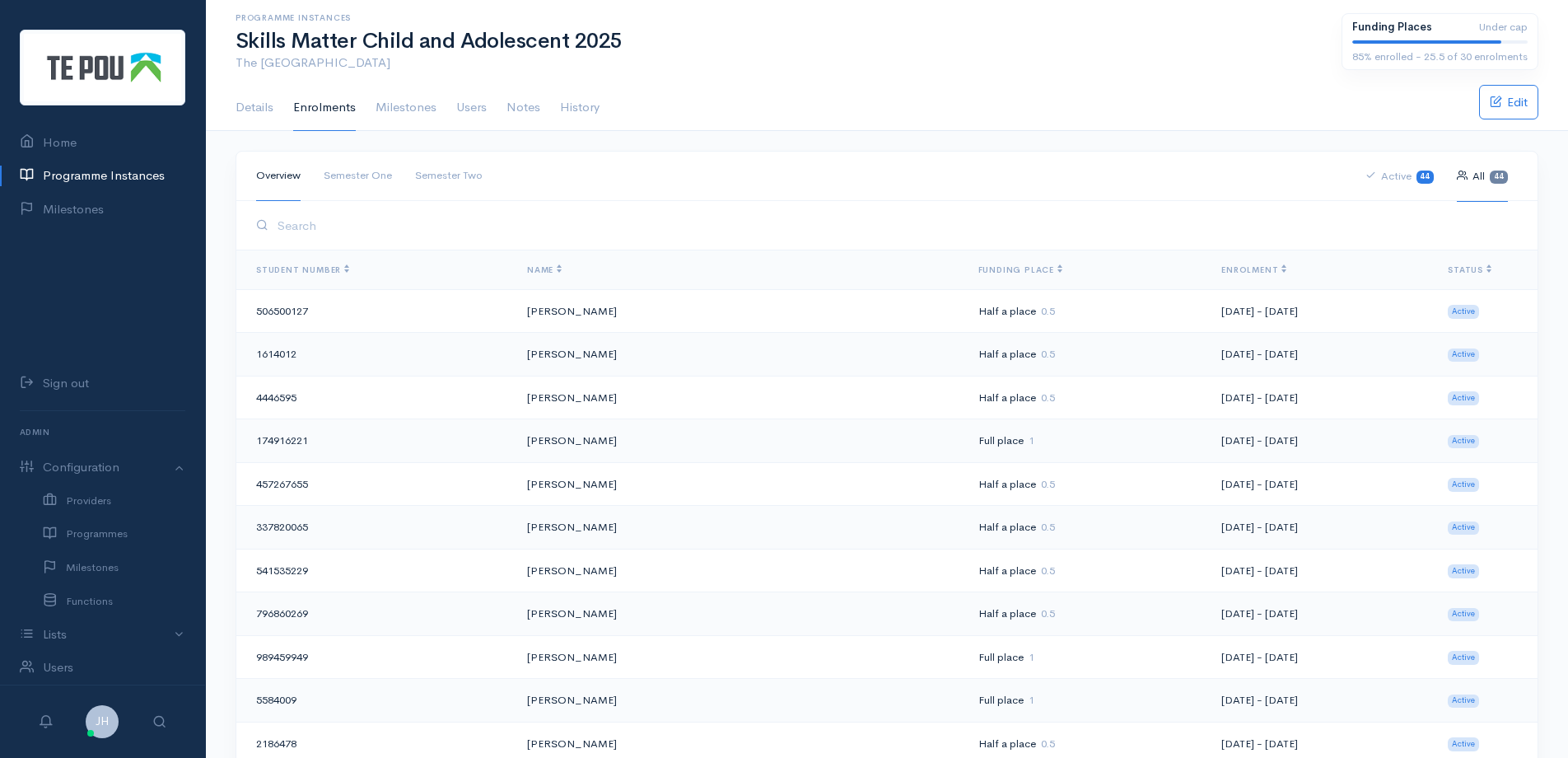 click on "Semester Two" at bounding box center [449, 175] 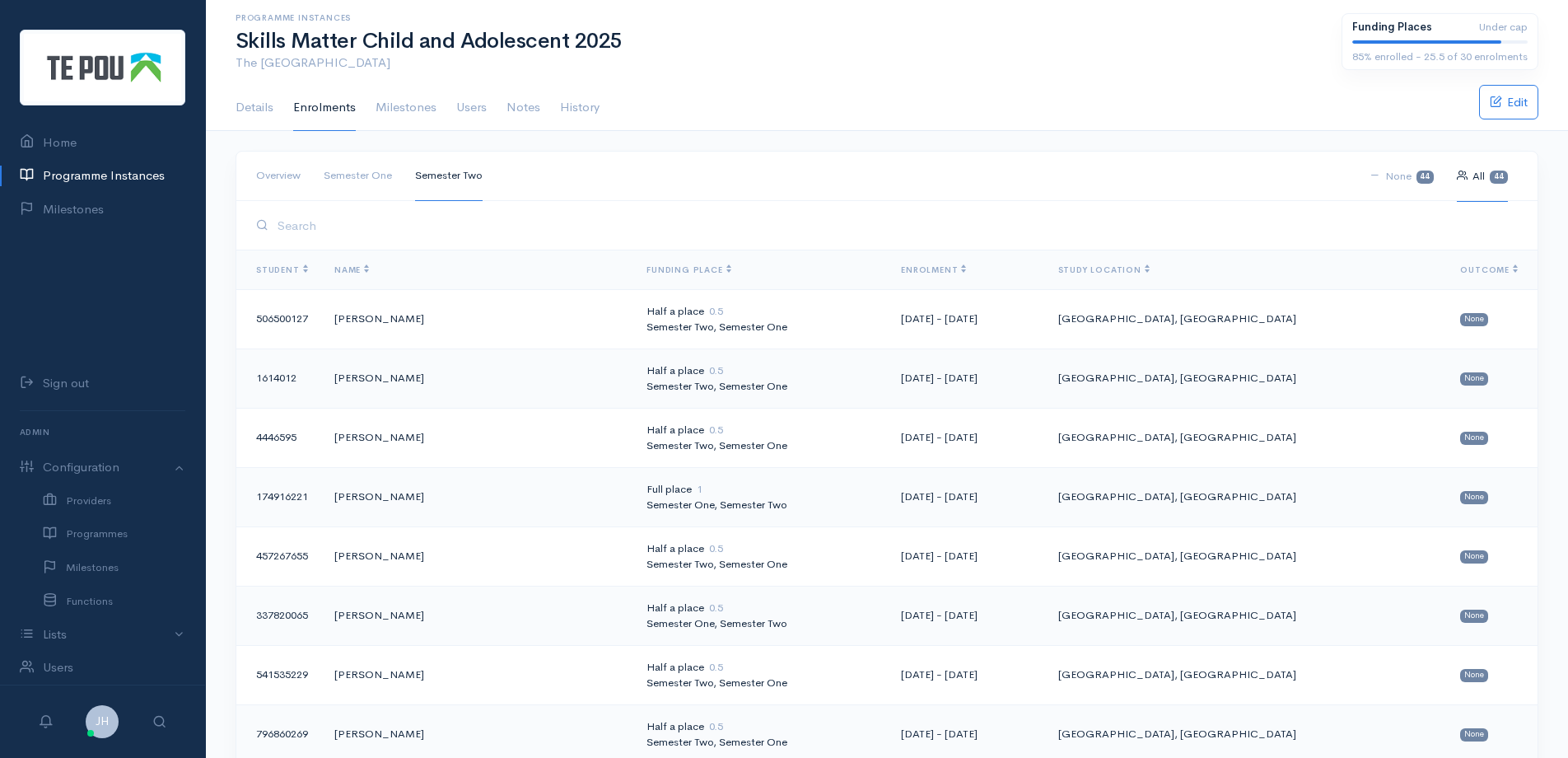 scroll, scrollTop: 0, scrollLeft: 0, axis: both 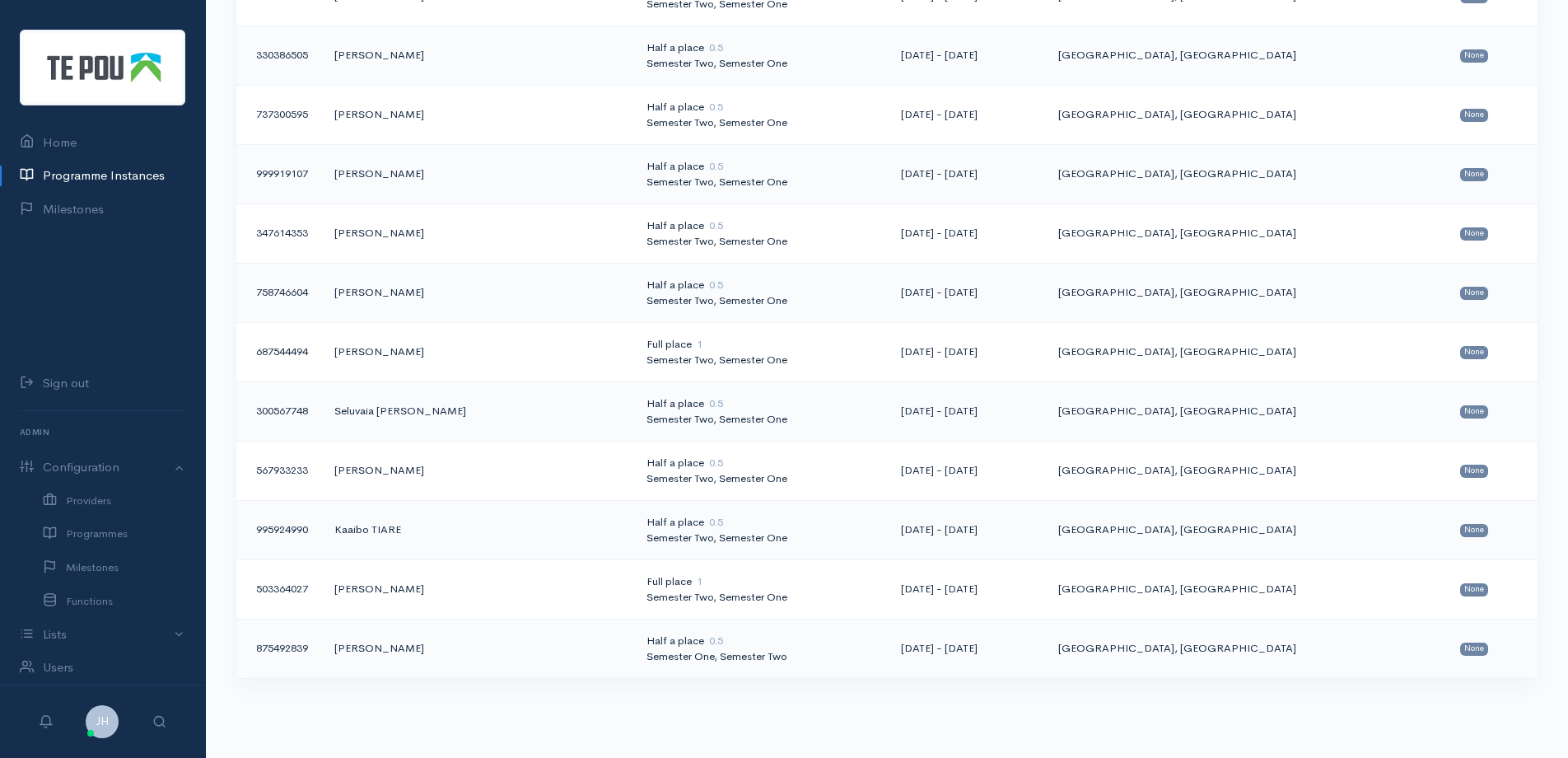 click on "Programme Instances" at bounding box center (102, 175) 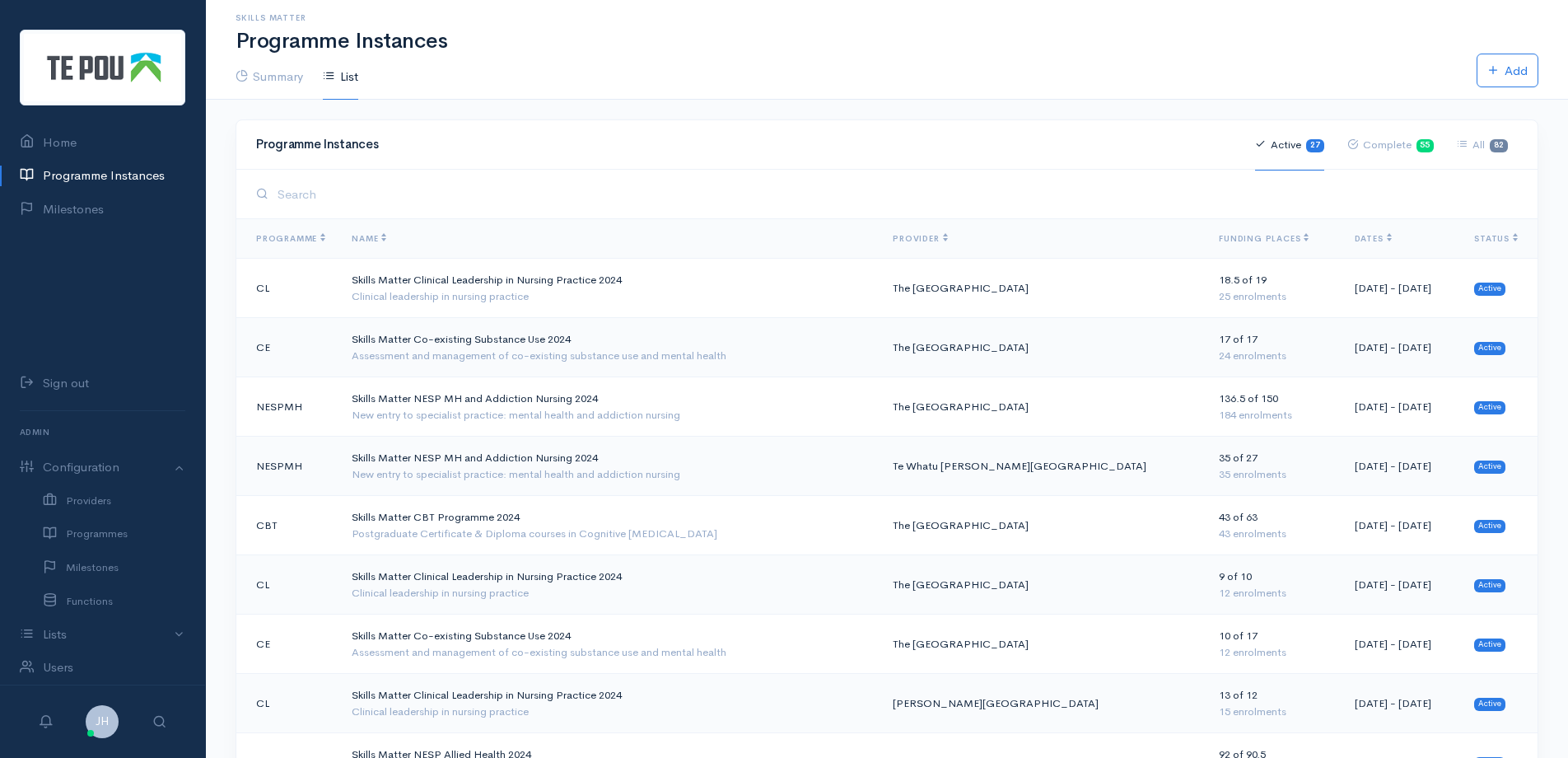 scroll, scrollTop: 0, scrollLeft: 0, axis: both 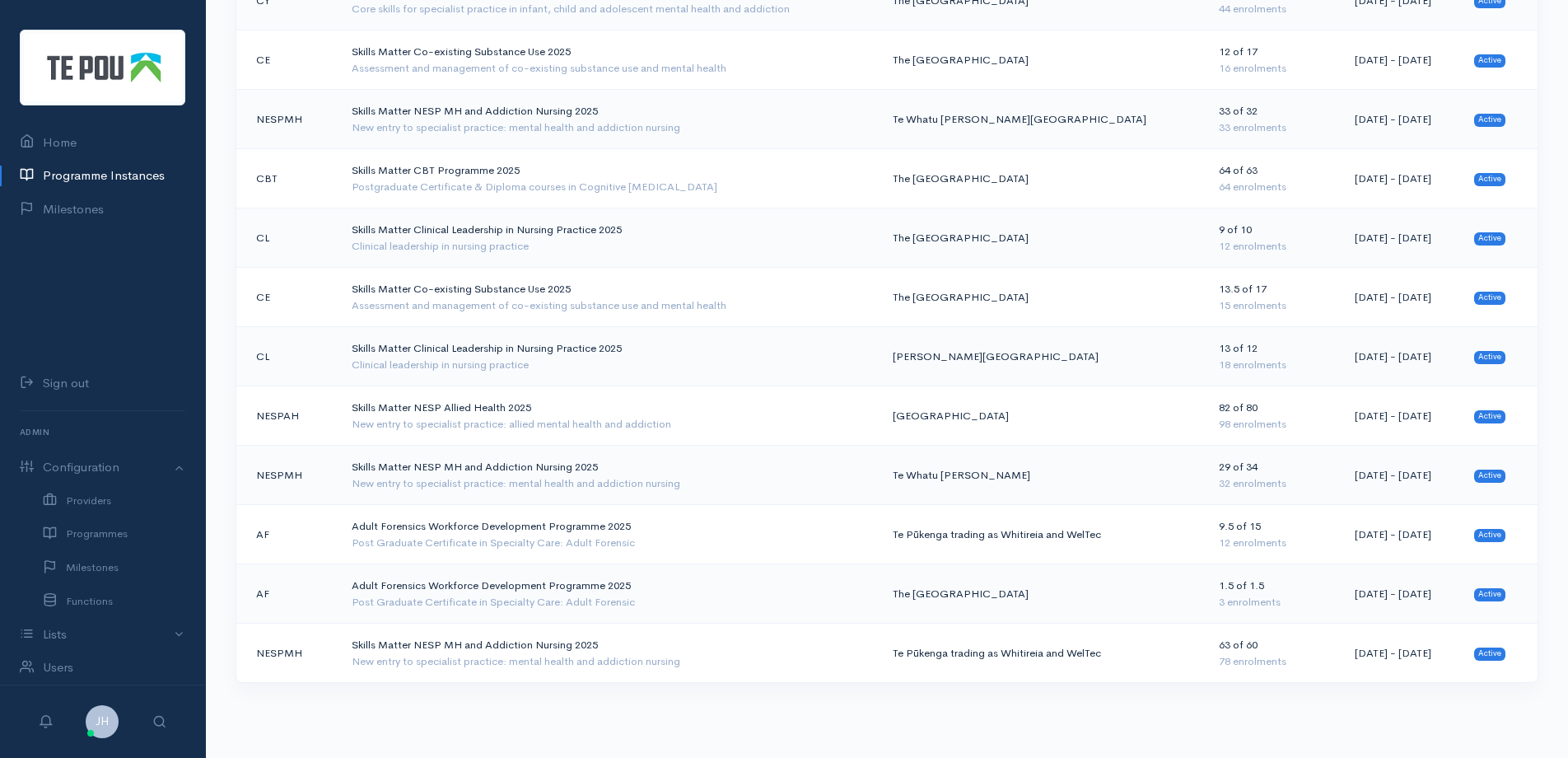 click on "Clinical leadership in nursing practice" at bounding box center [609, 246] 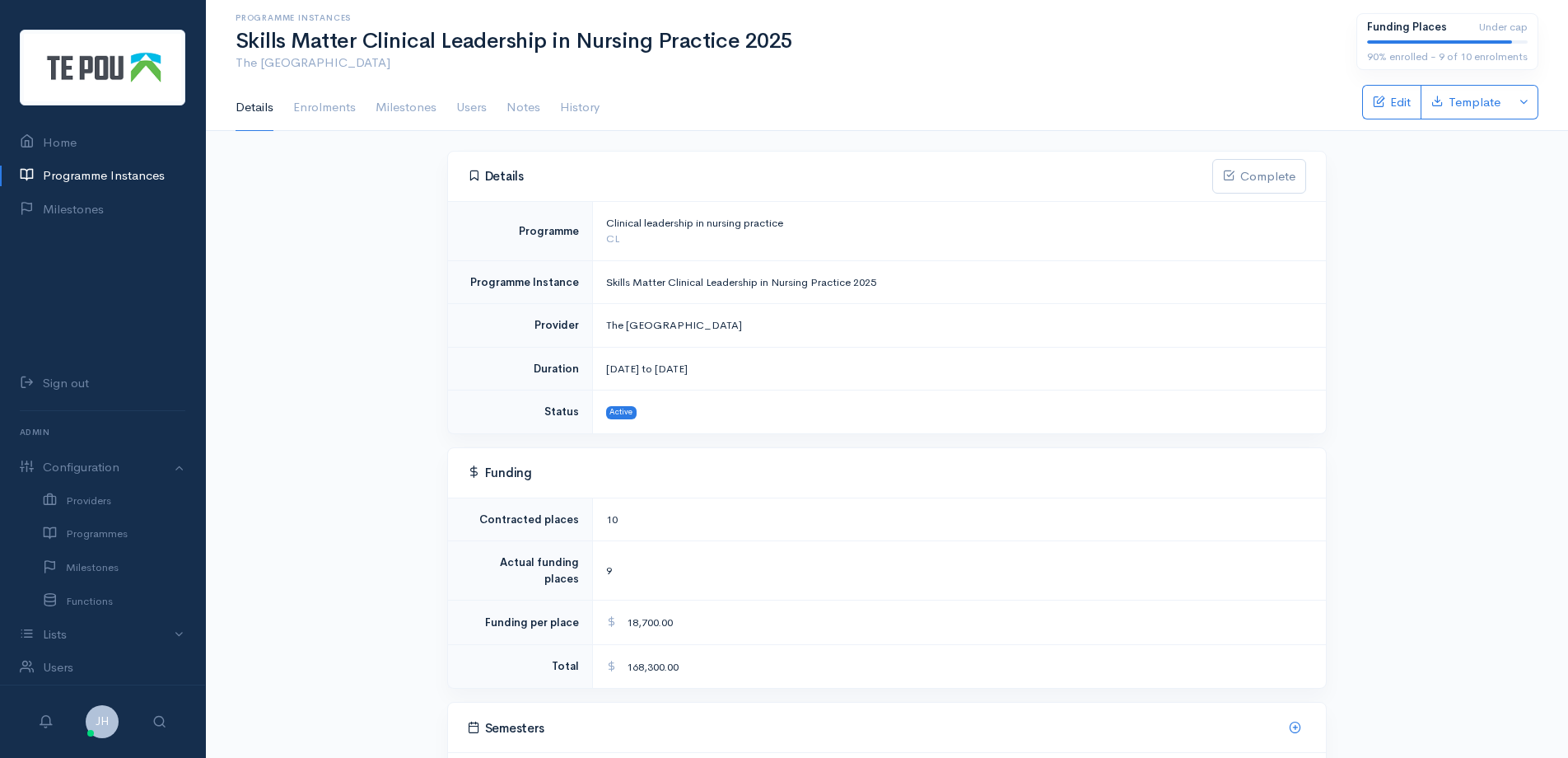 scroll, scrollTop: 0, scrollLeft: 0, axis: both 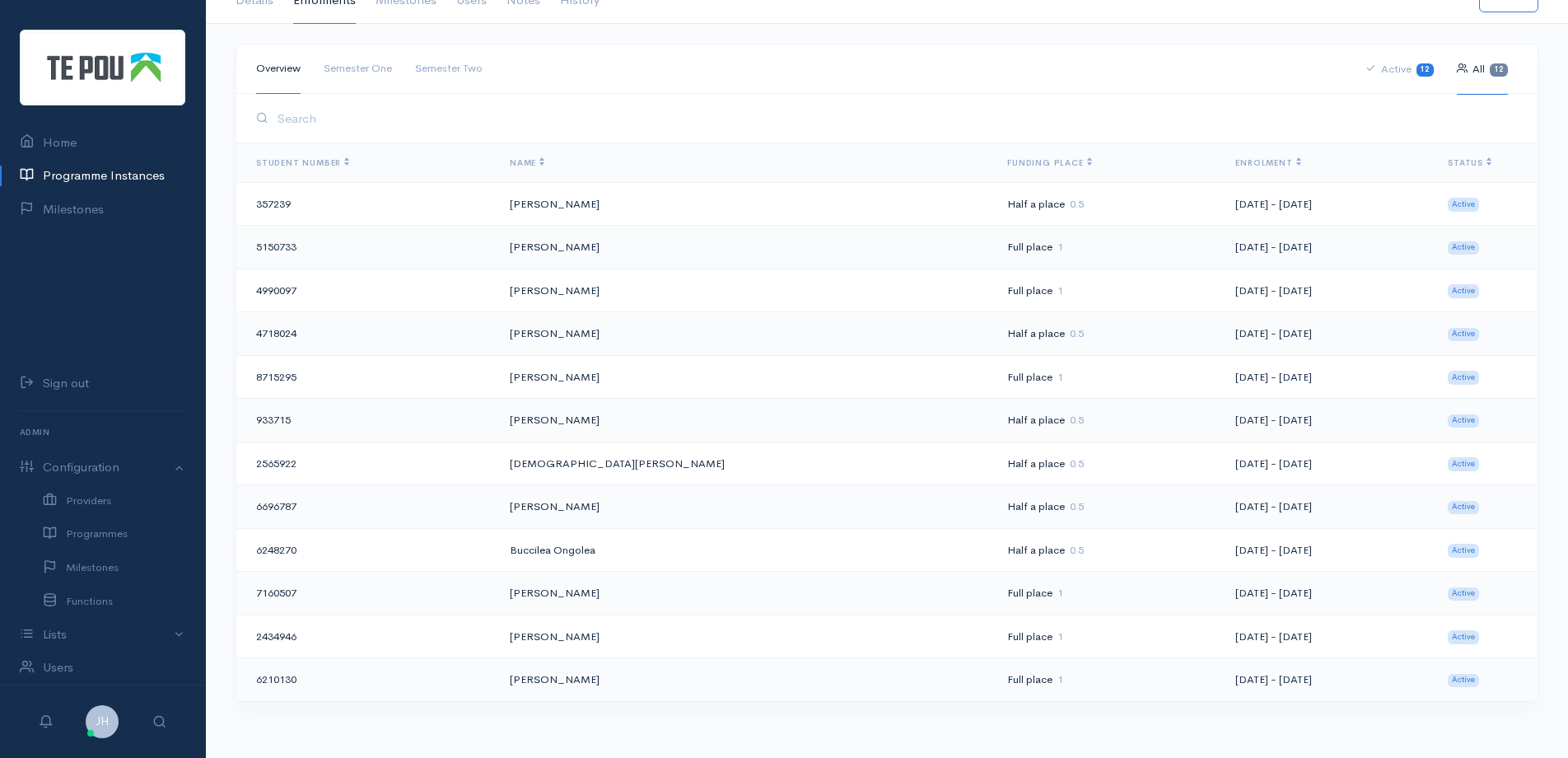 click on "Semester One" at bounding box center (357, 68) 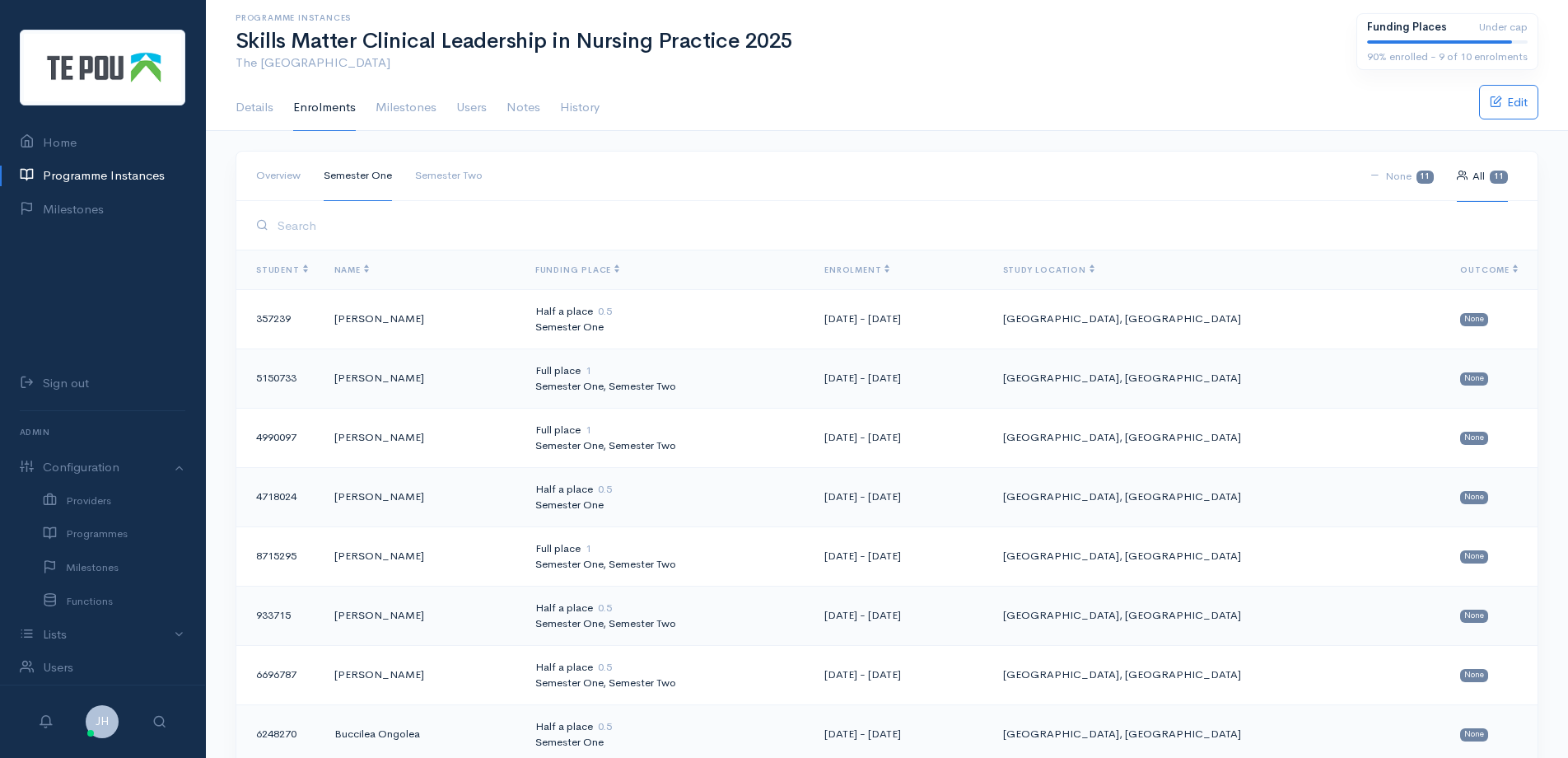 scroll, scrollTop: 0, scrollLeft: 0, axis: both 